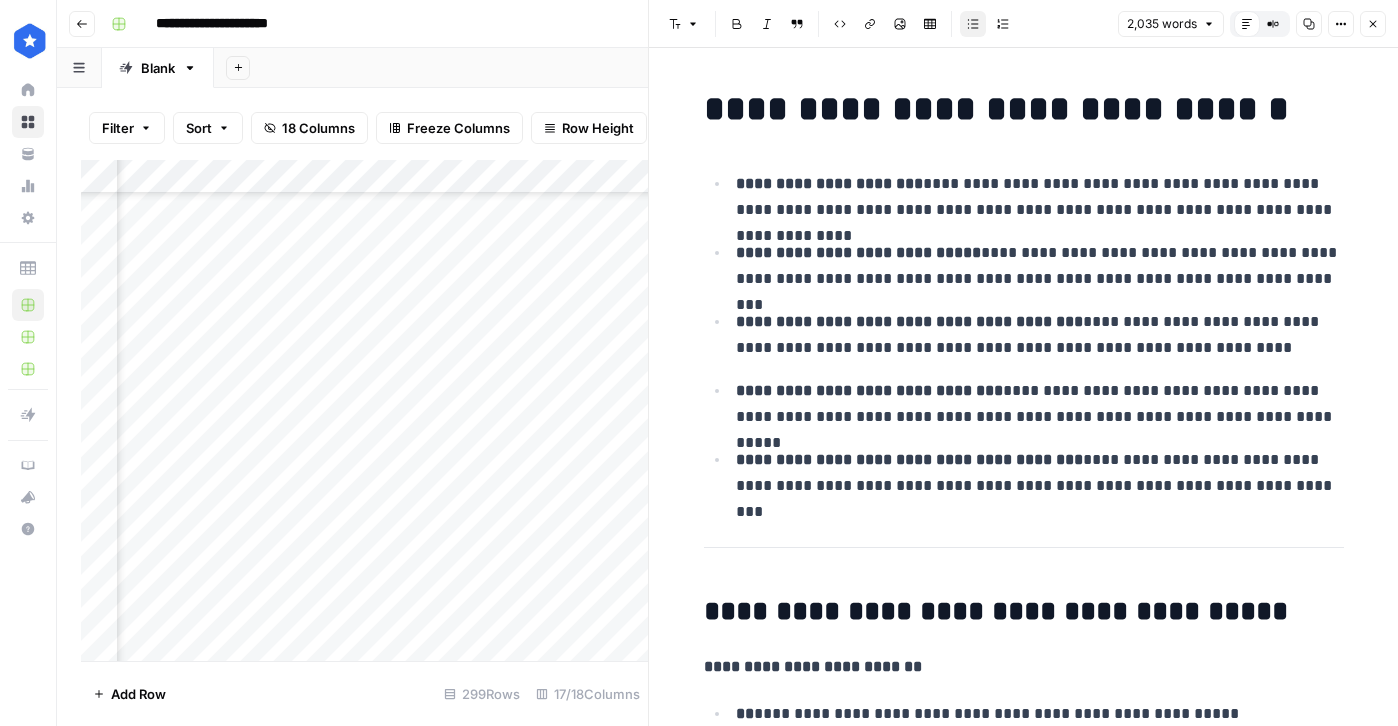 scroll, scrollTop: 0, scrollLeft: 0, axis: both 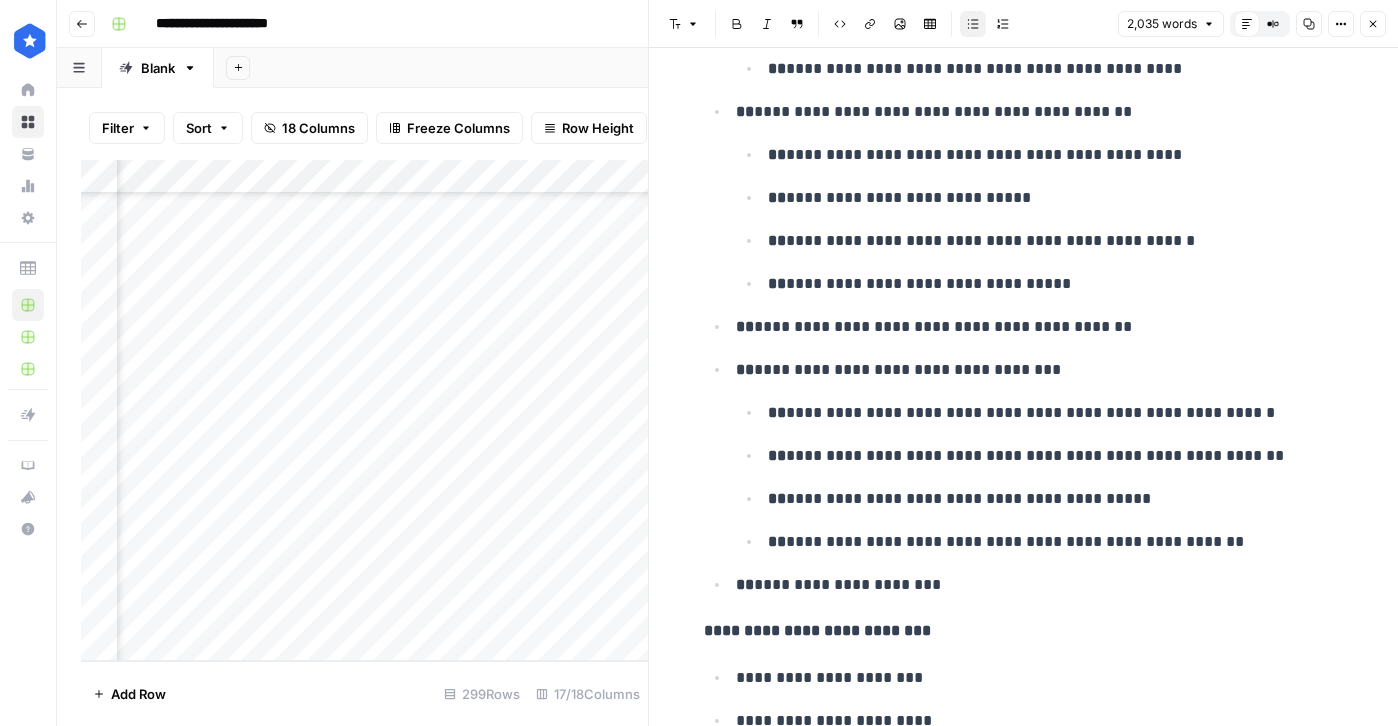 click on "Close" at bounding box center [1373, 24] 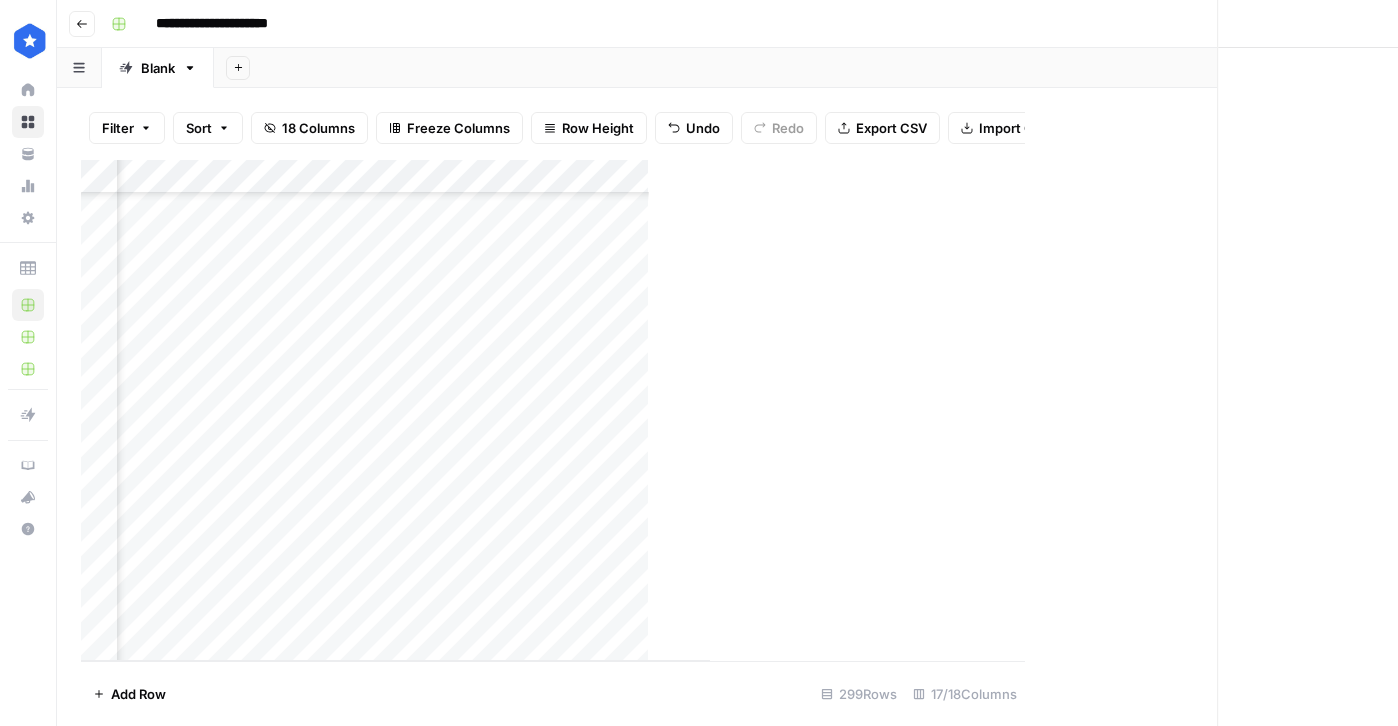 click on "Add Column" at bounding box center [395, 410] 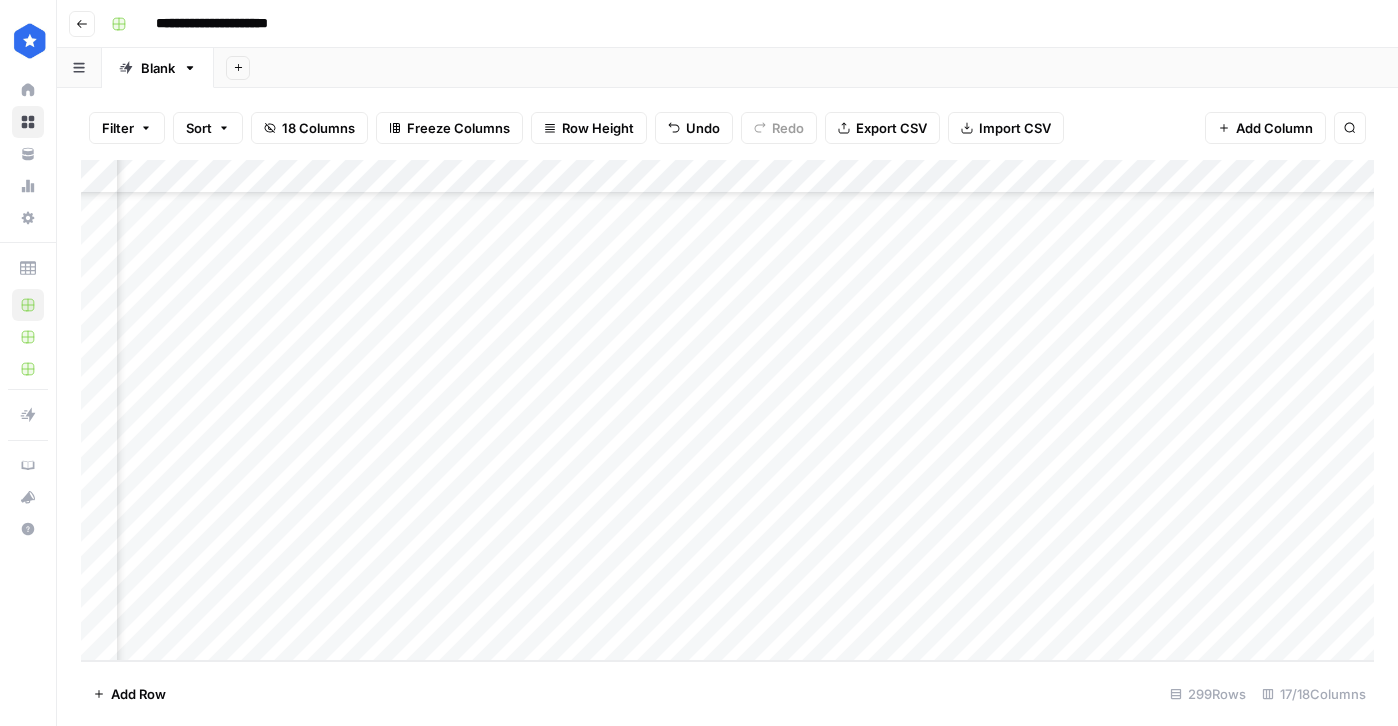 click on "Add Column" at bounding box center [727, 410] 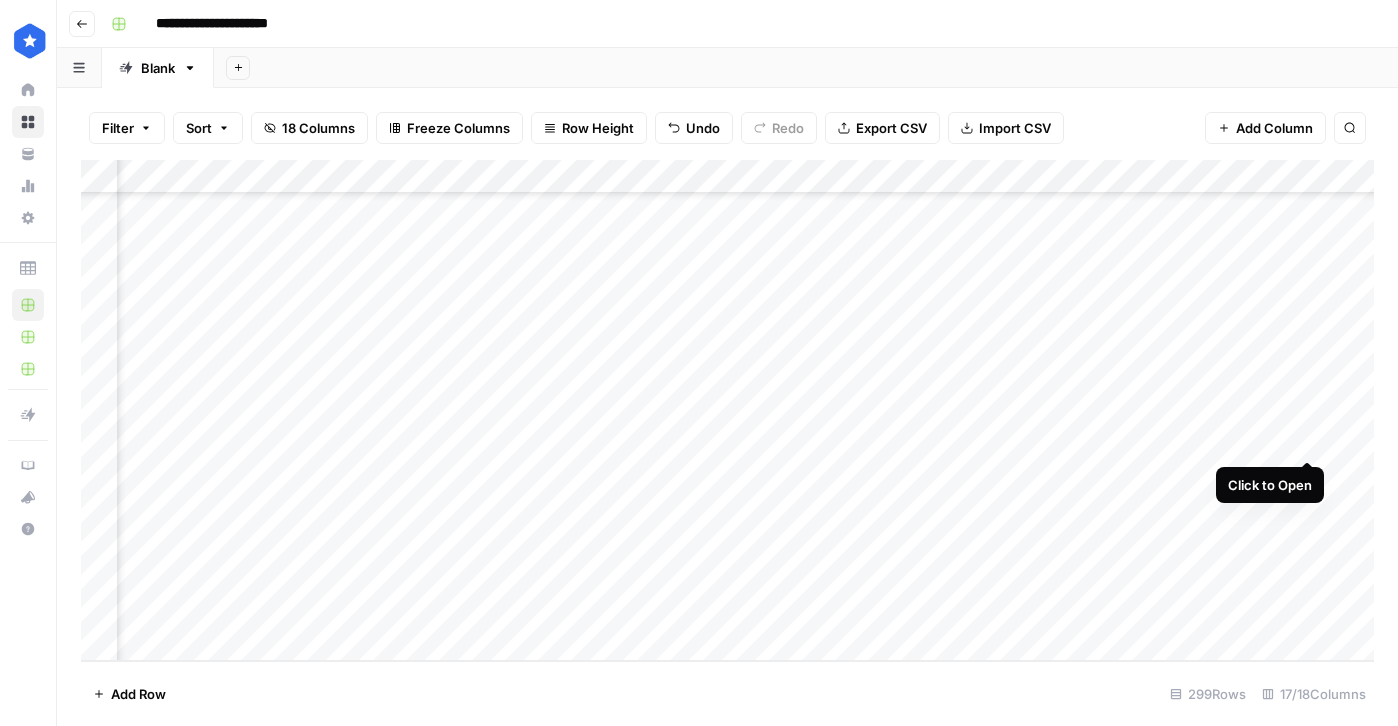 click on "Add Column" at bounding box center (727, 410) 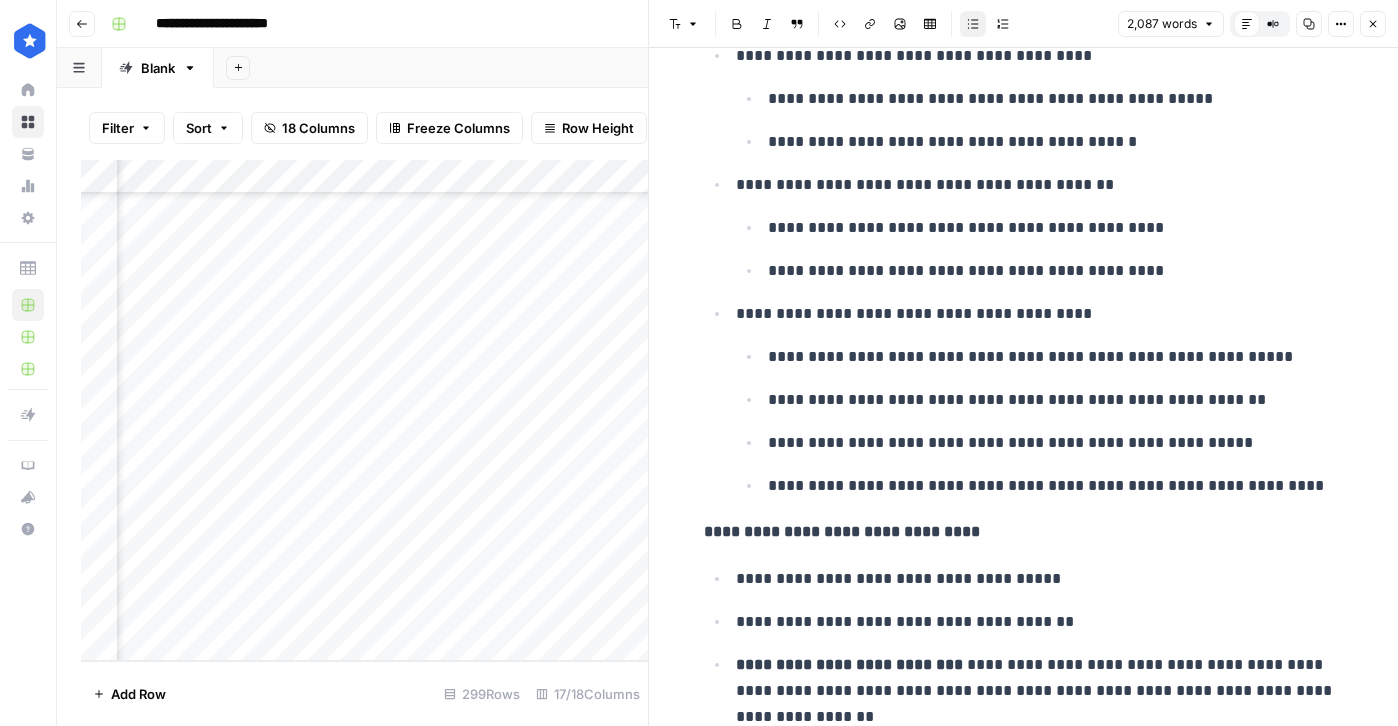 scroll, scrollTop: 2061, scrollLeft: 0, axis: vertical 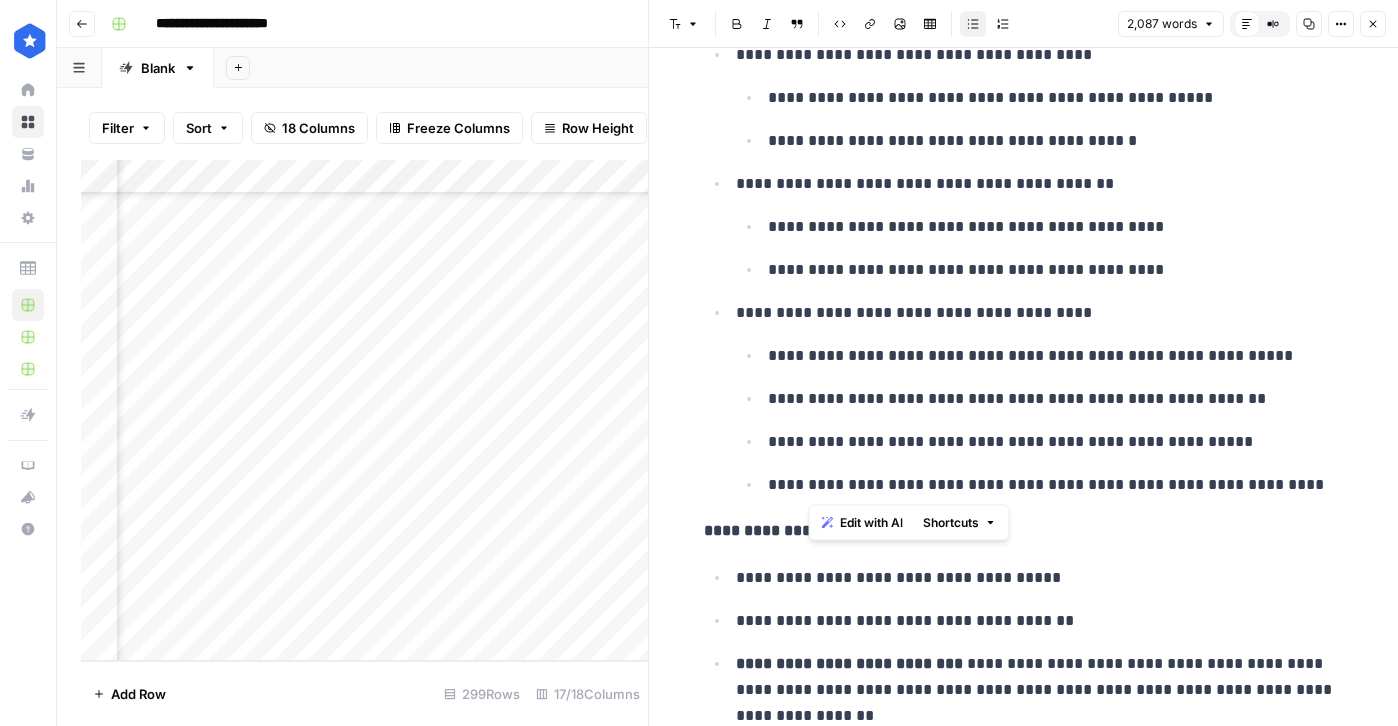 drag, startPoint x: 1195, startPoint y: 485, endPoint x: 801, endPoint y: 487, distance: 394.00507 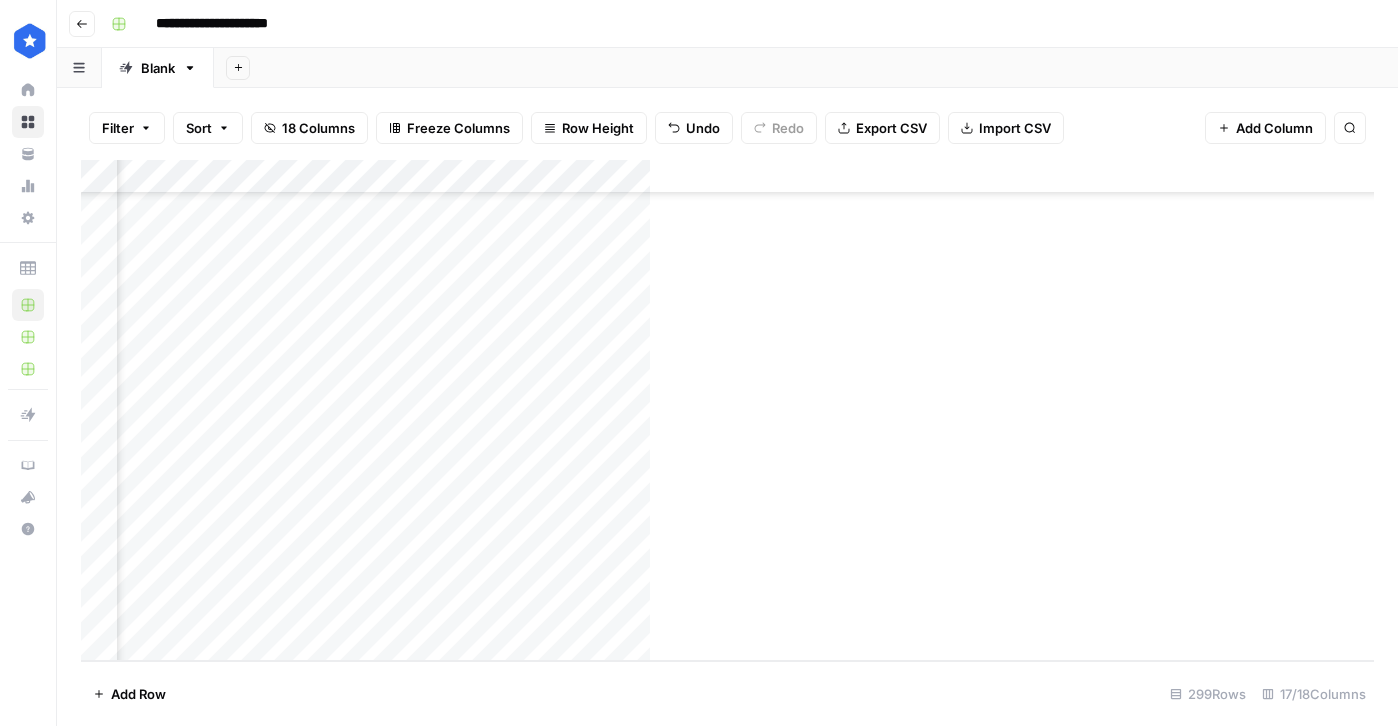 click on "Add Column" at bounding box center (727, 410) 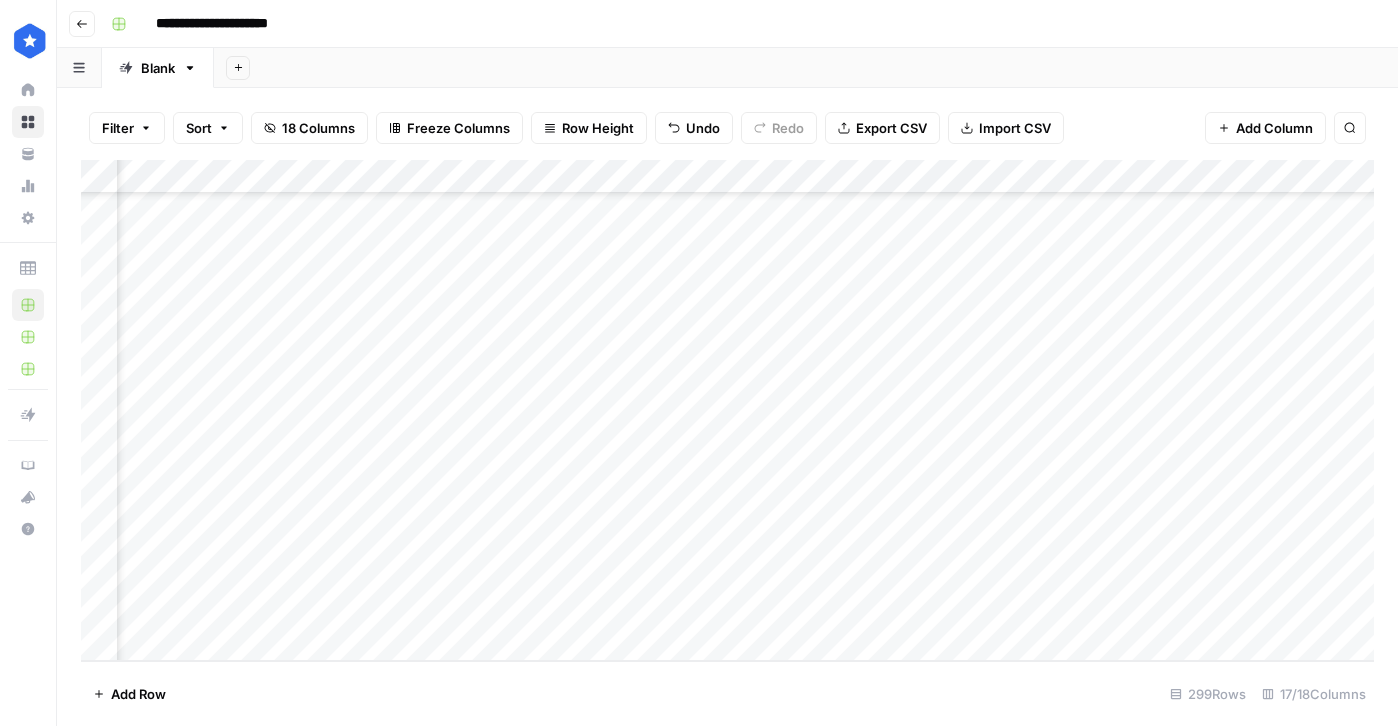 click on "Add Column" at bounding box center (727, 410) 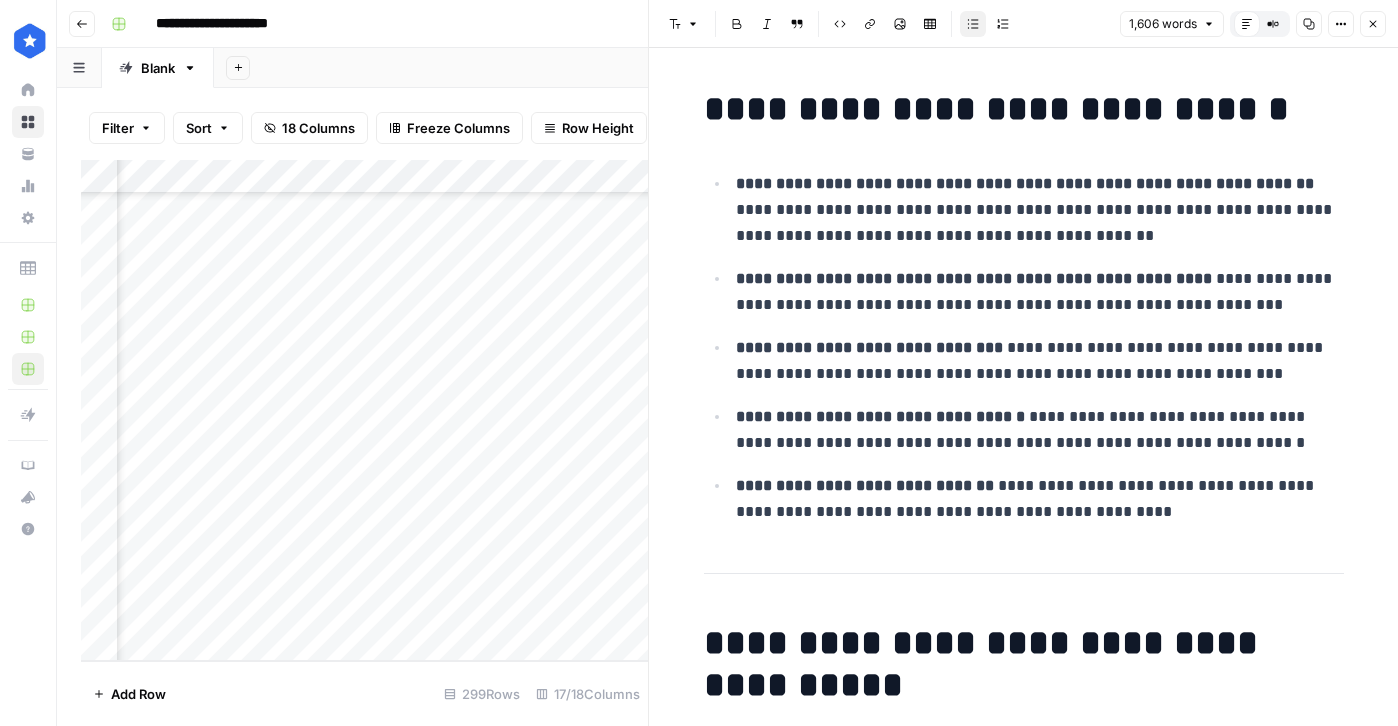 click on "Close" at bounding box center (1373, 24) 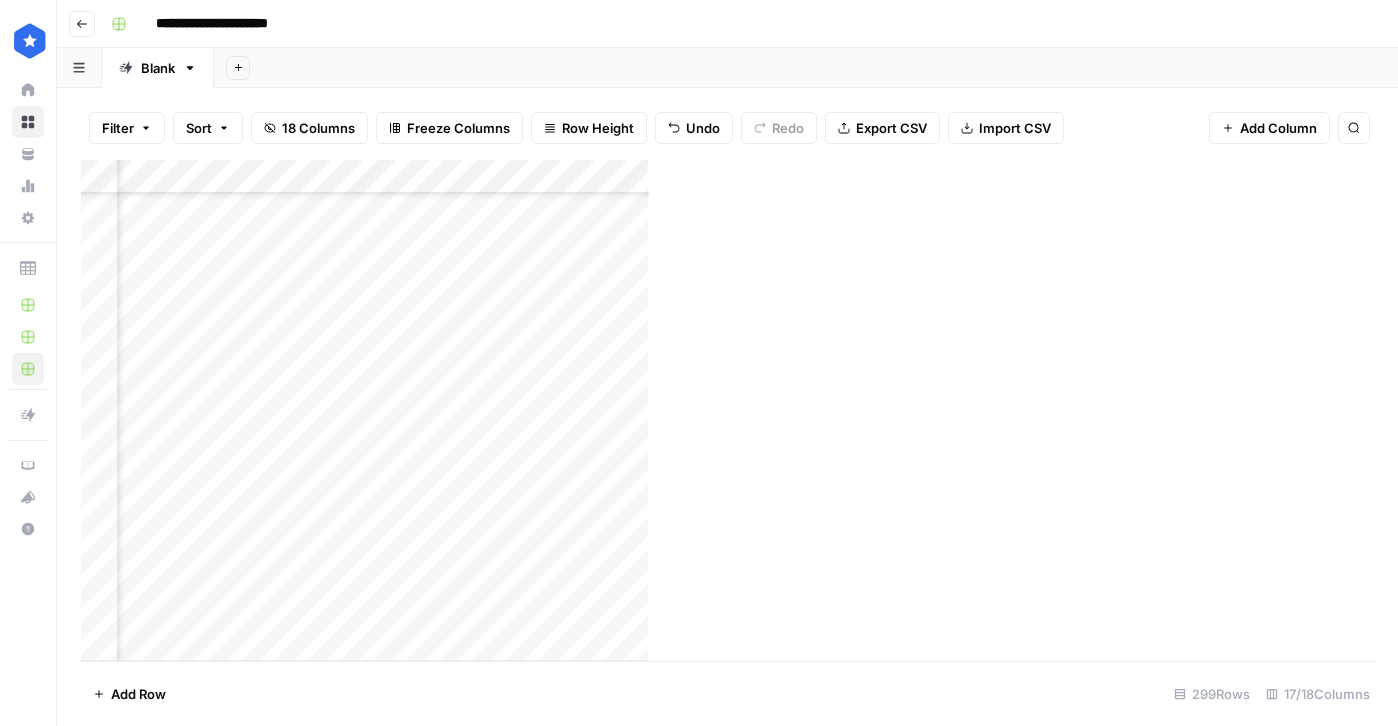 click on "Add Column" at bounding box center (365, 410) 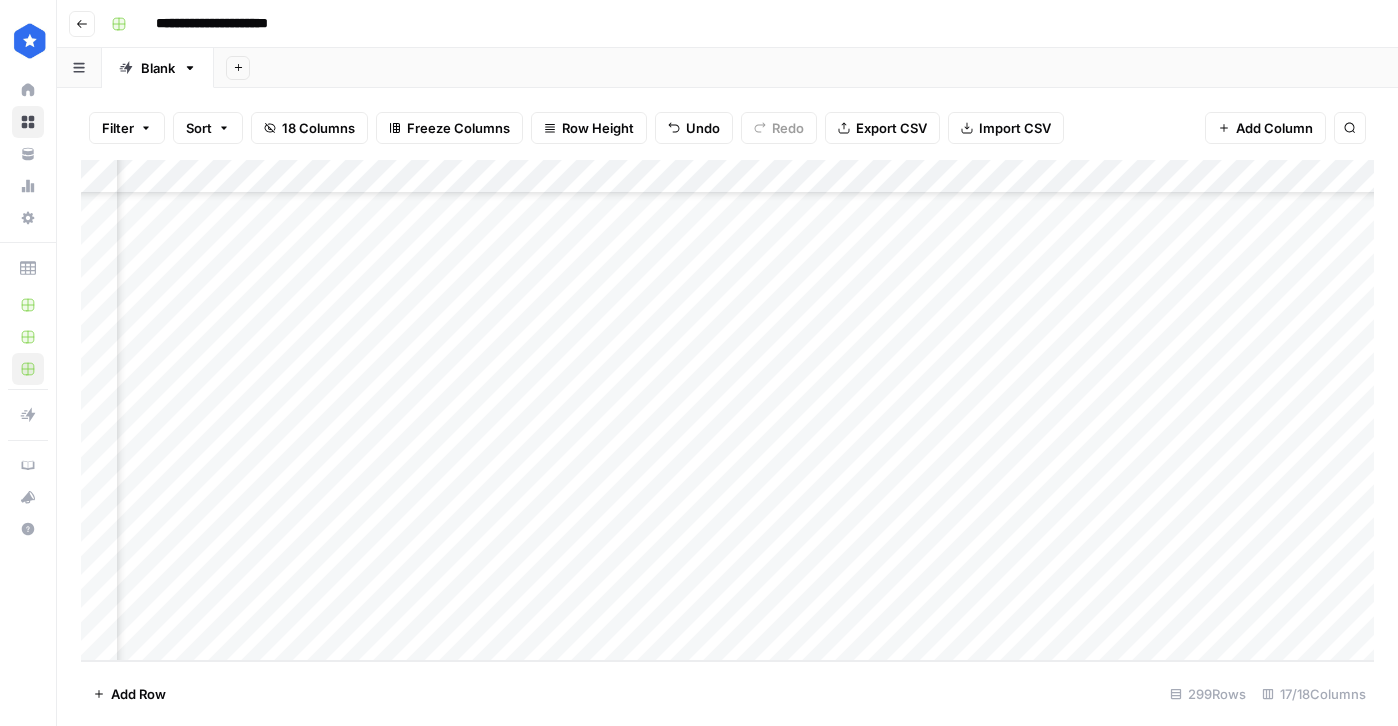 click on "Add Column" at bounding box center (727, 410) 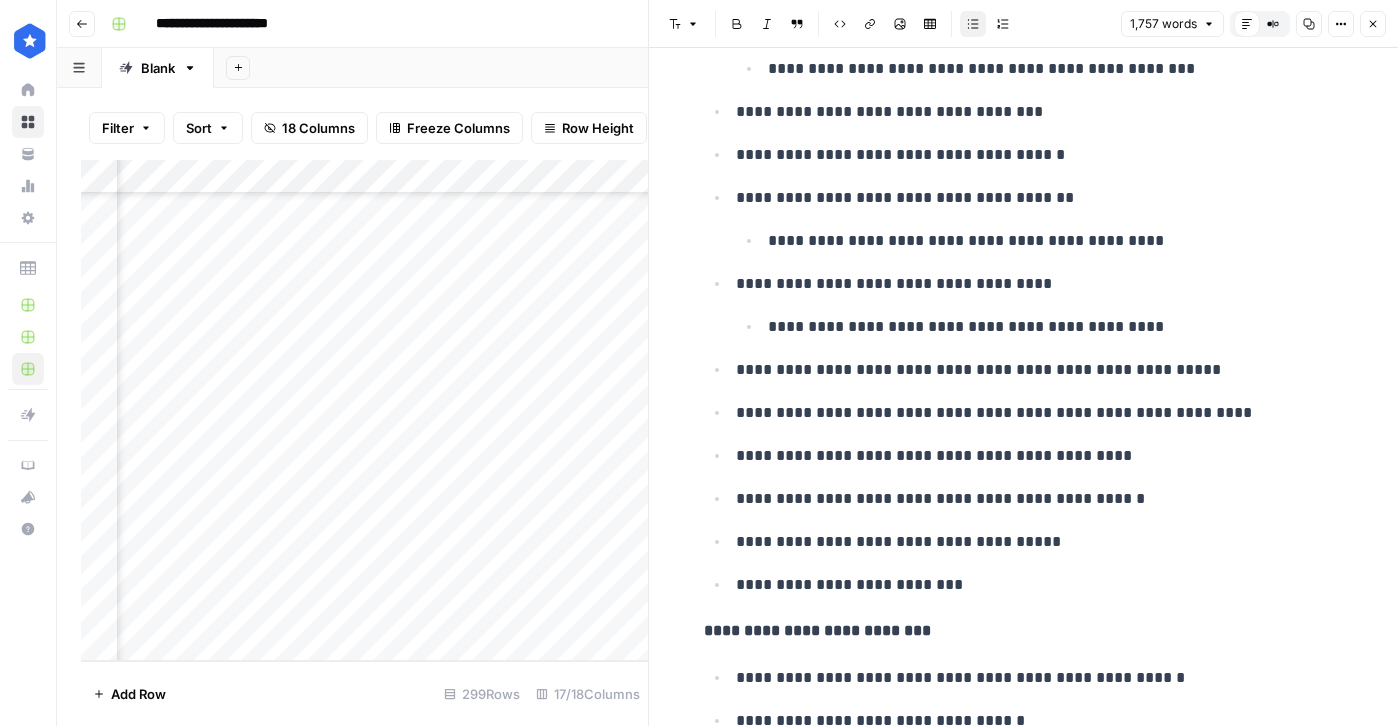 scroll, scrollTop: 1763, scrollLeft: 0, axis: vertical 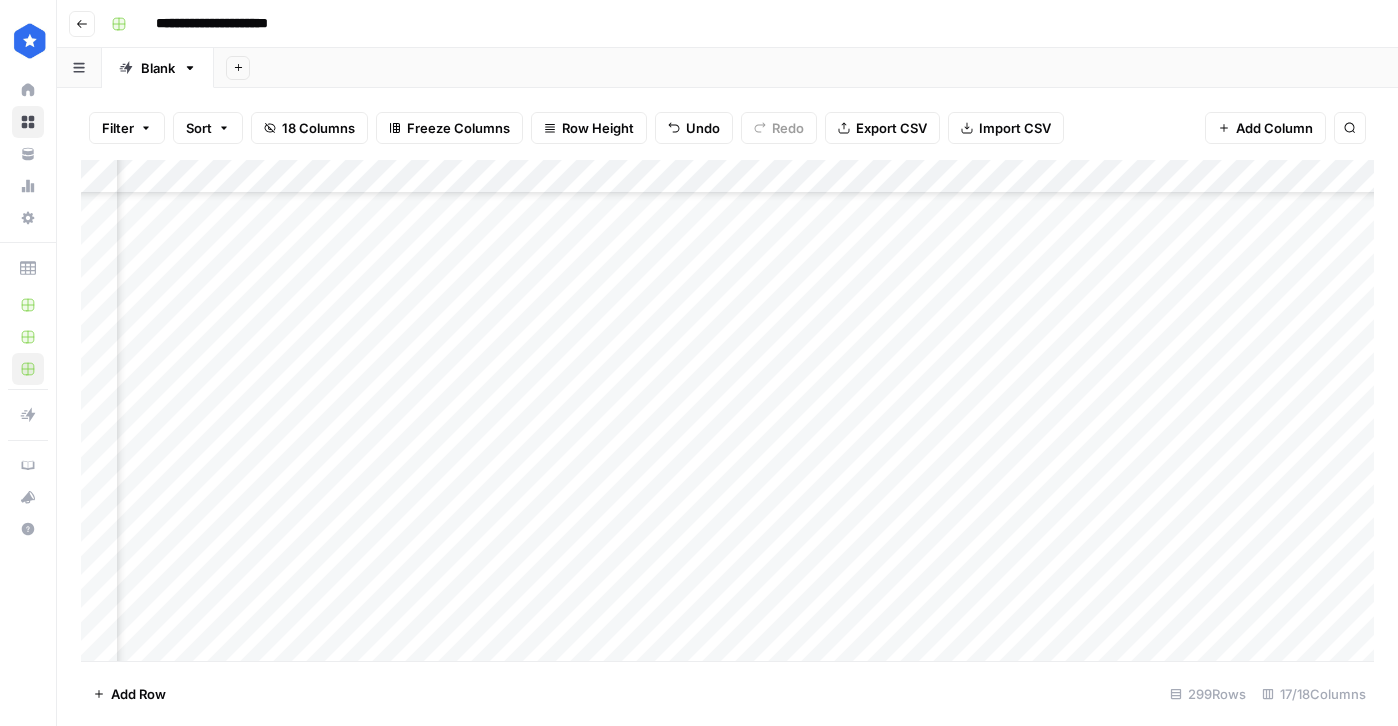click on "Add Column" at bounding box center (727, 410) 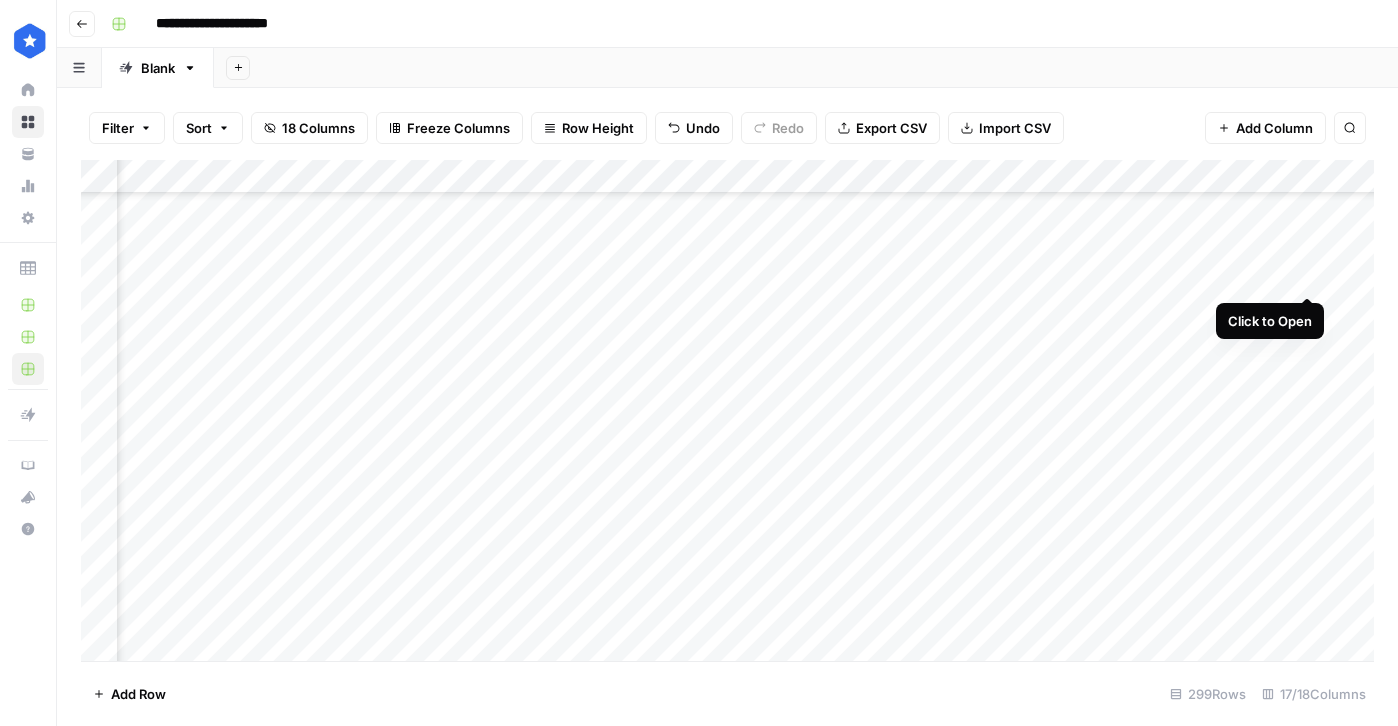 click on "Add Column" at bounding box center [727, 410] 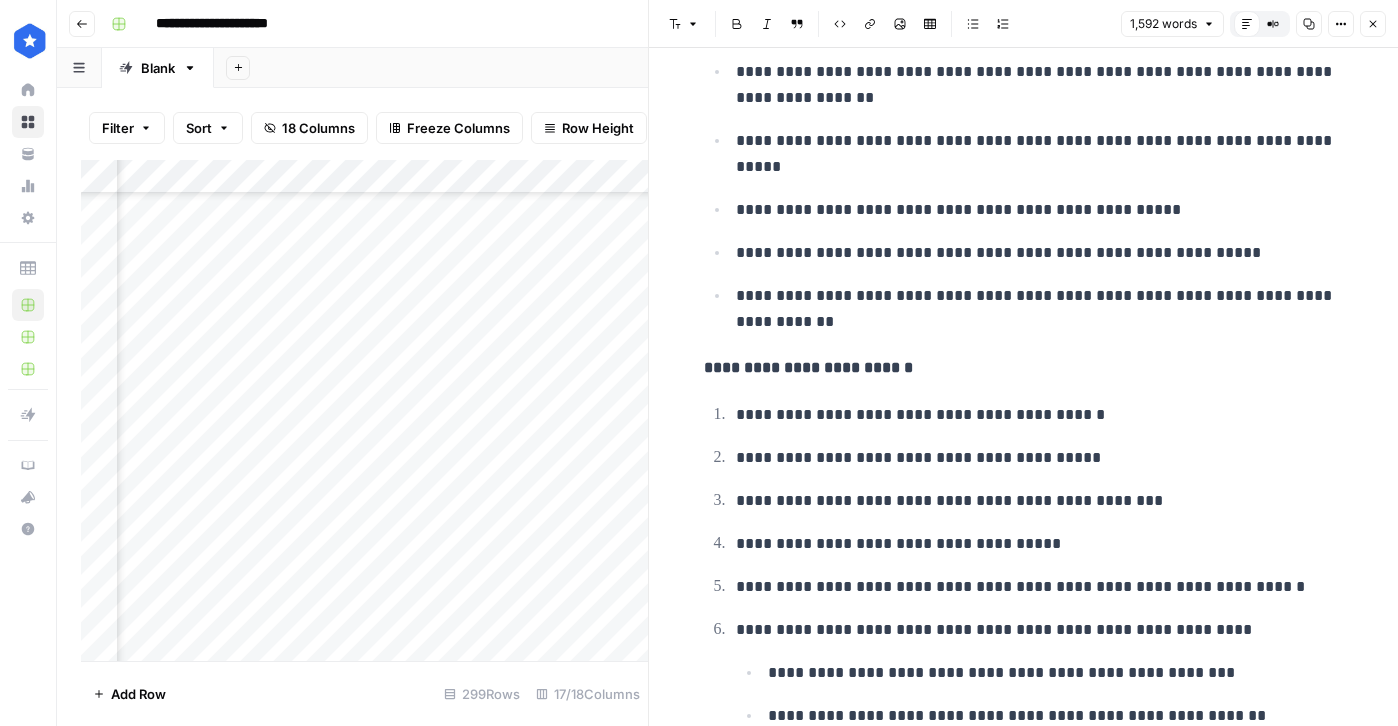 scroll, scrollTop: 1063, scrollLeft: 0, axis: vertical 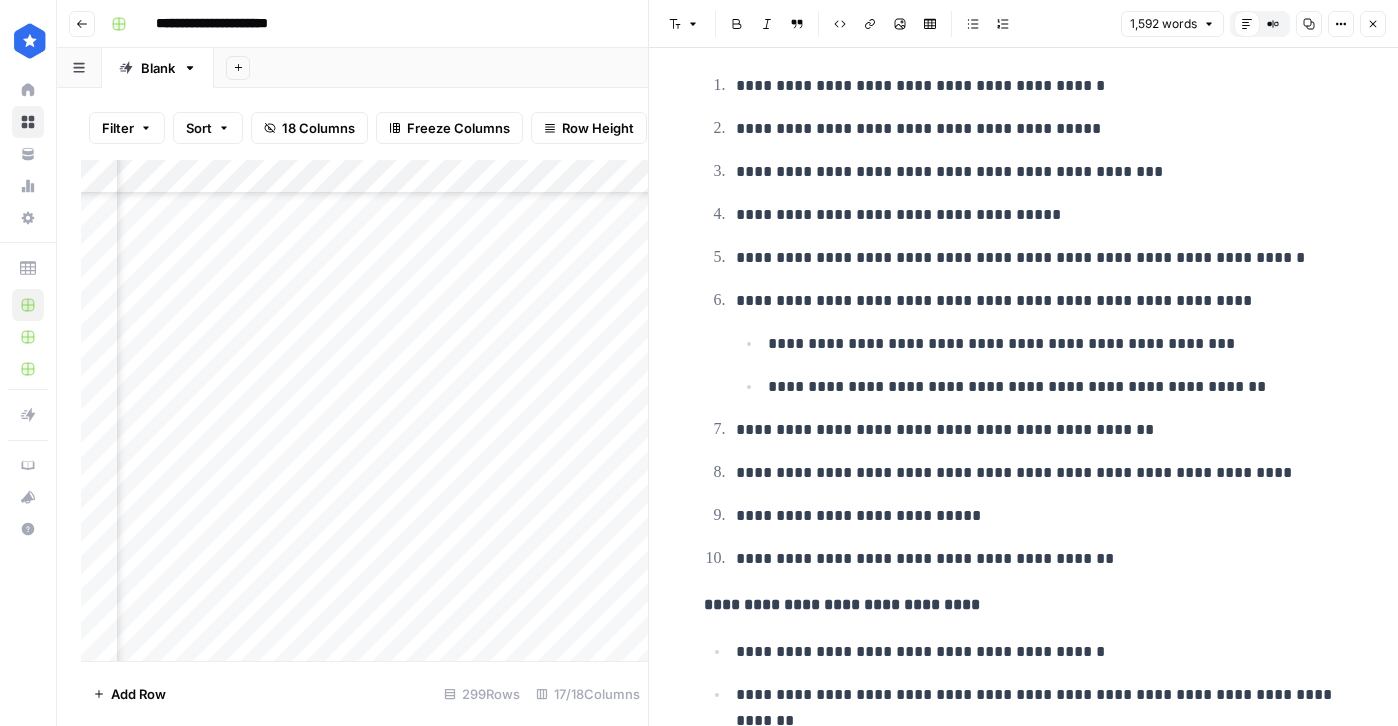 click on "Close" at bounding box center [1373, 24] 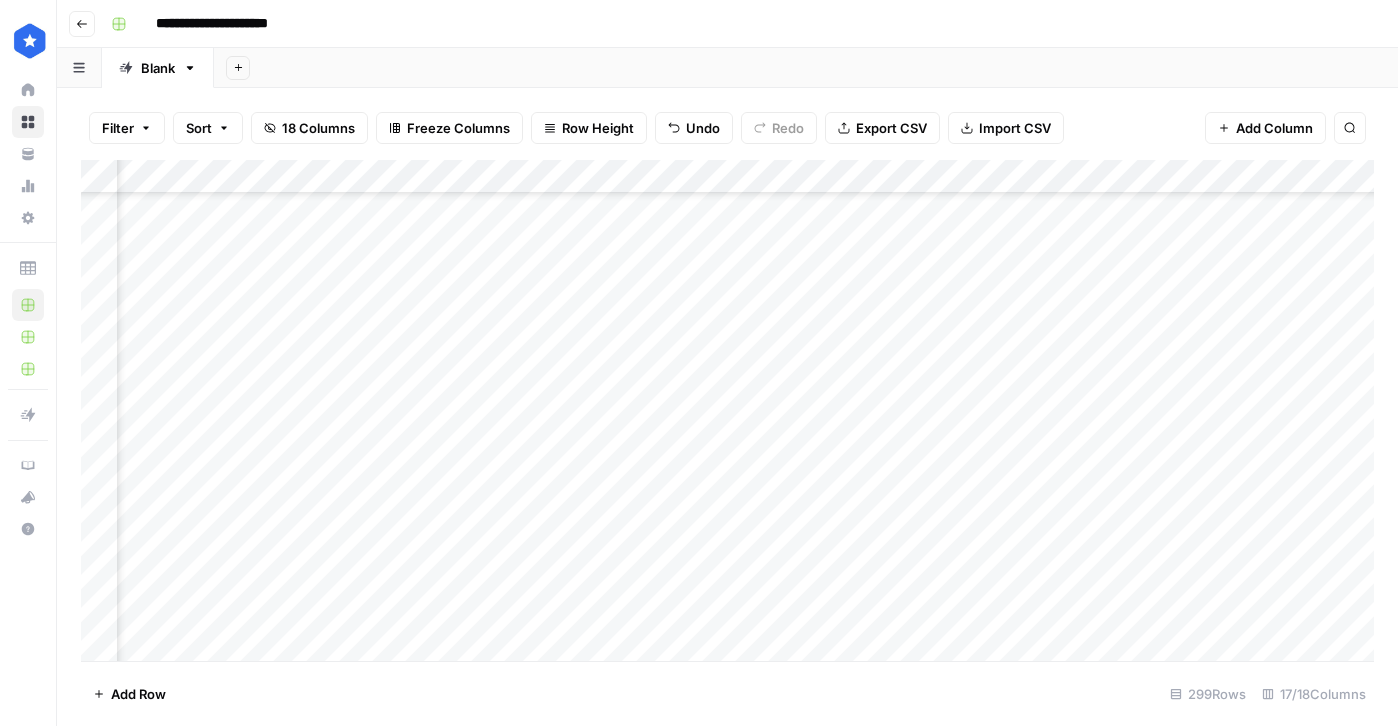scroll, scrollTop: 9731, scrollLeft: 430, axis: both 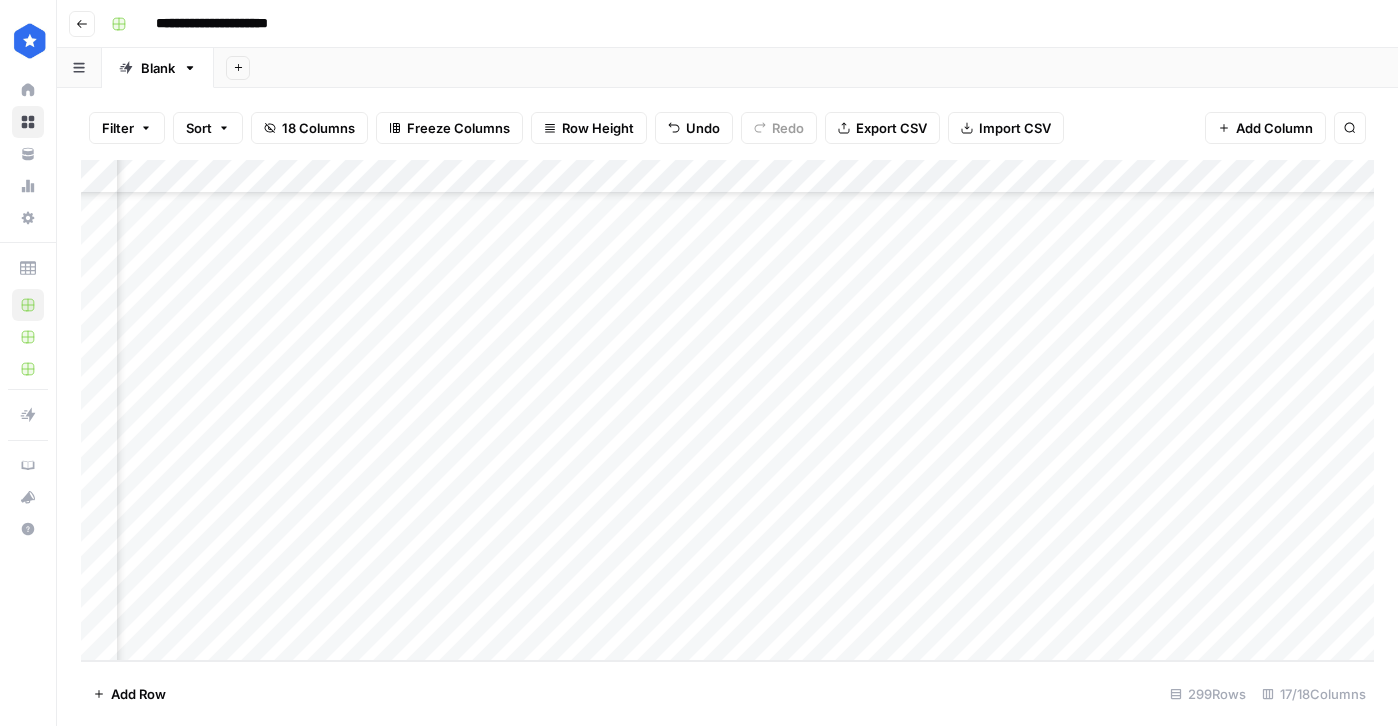 click on "Add Column" at bounding box center (727, 410) 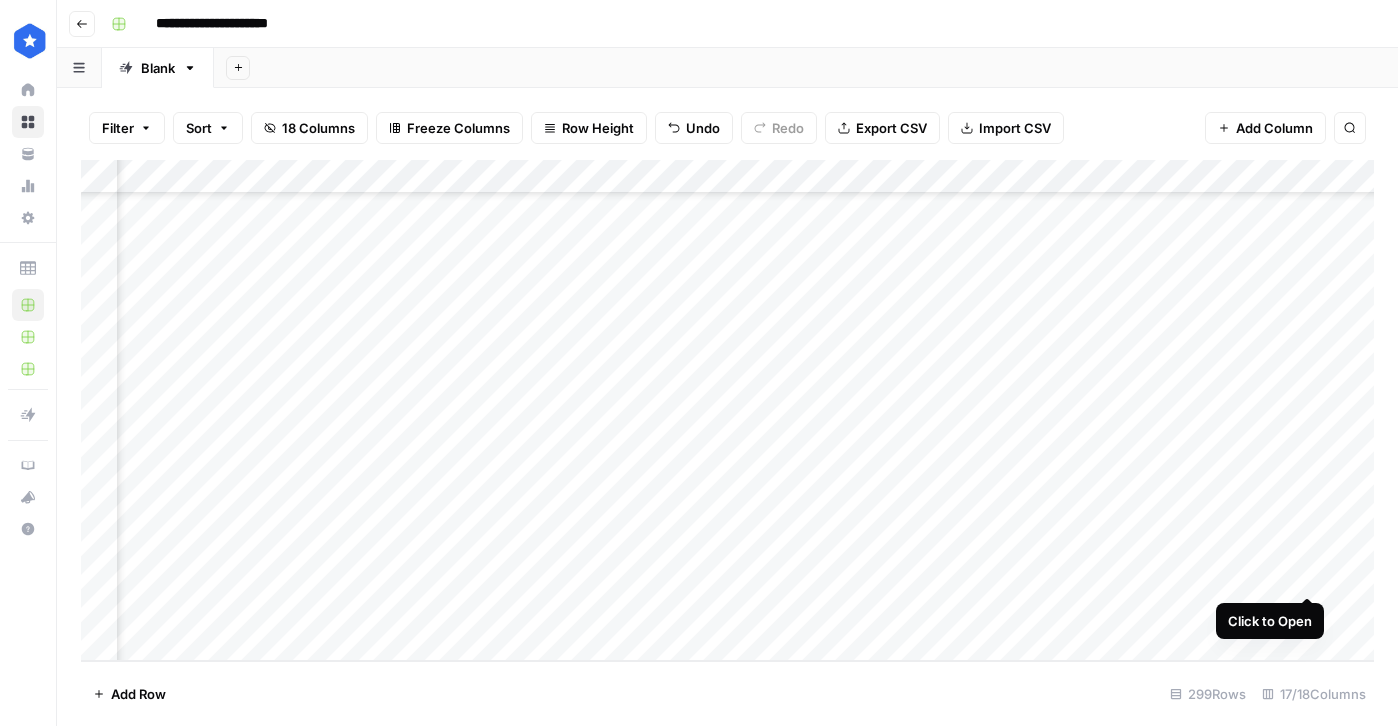 click on "Add Column" at bounding box center [727, 410] 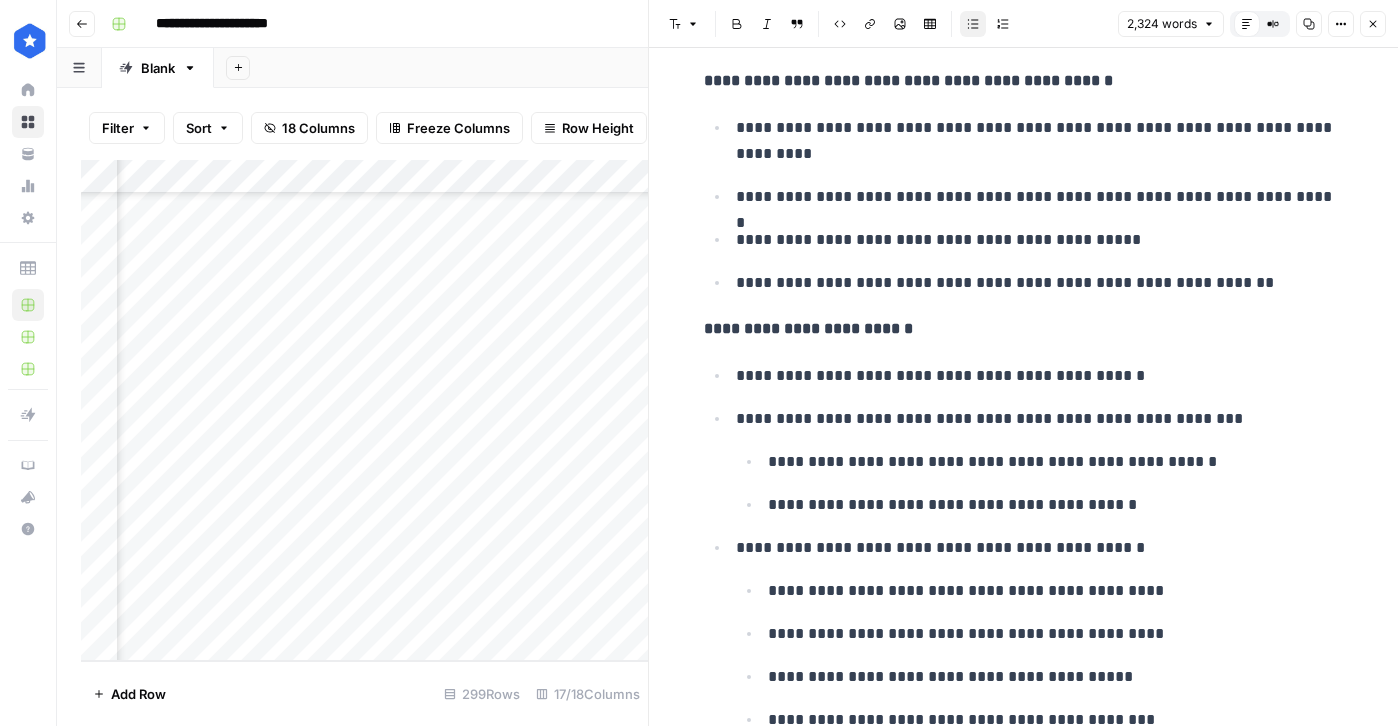 scroll, scrollTop: 1145, scrollLeft: 0, axis: vertical 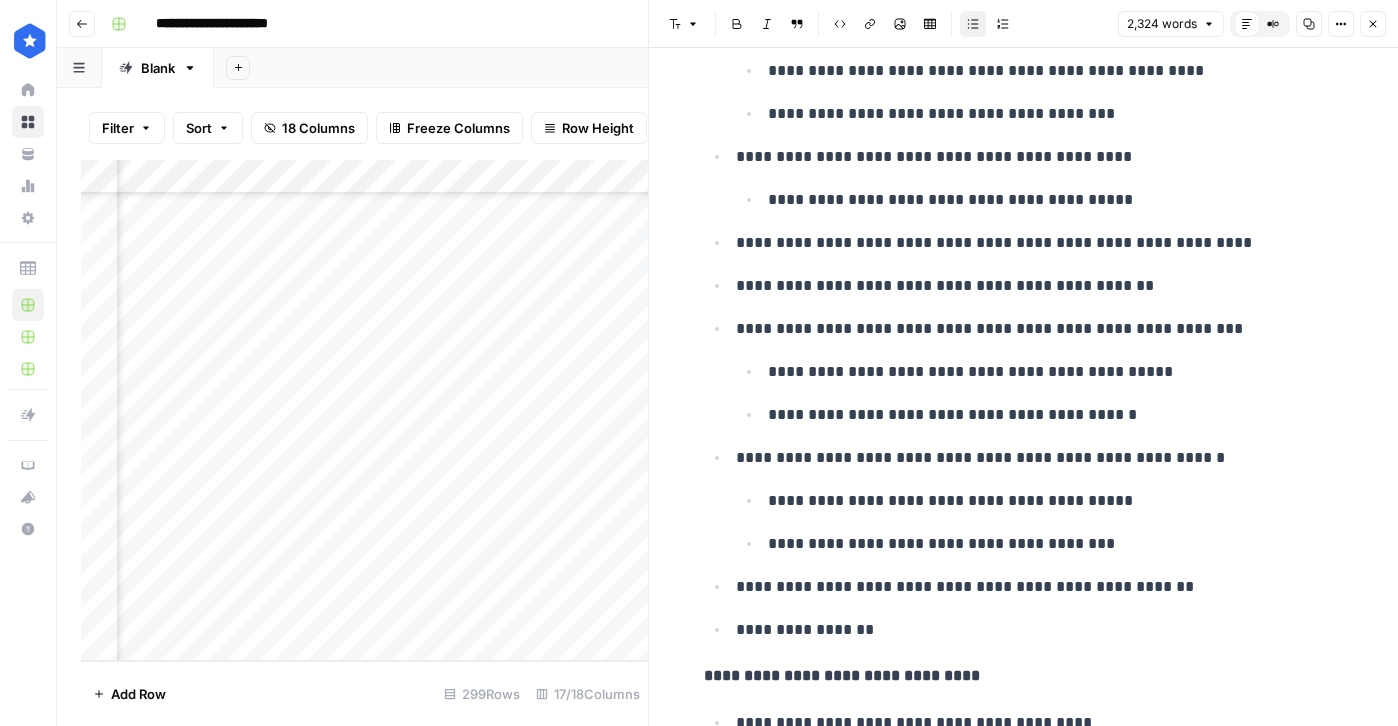 click on "Close" at bounding box center [1373, 24] 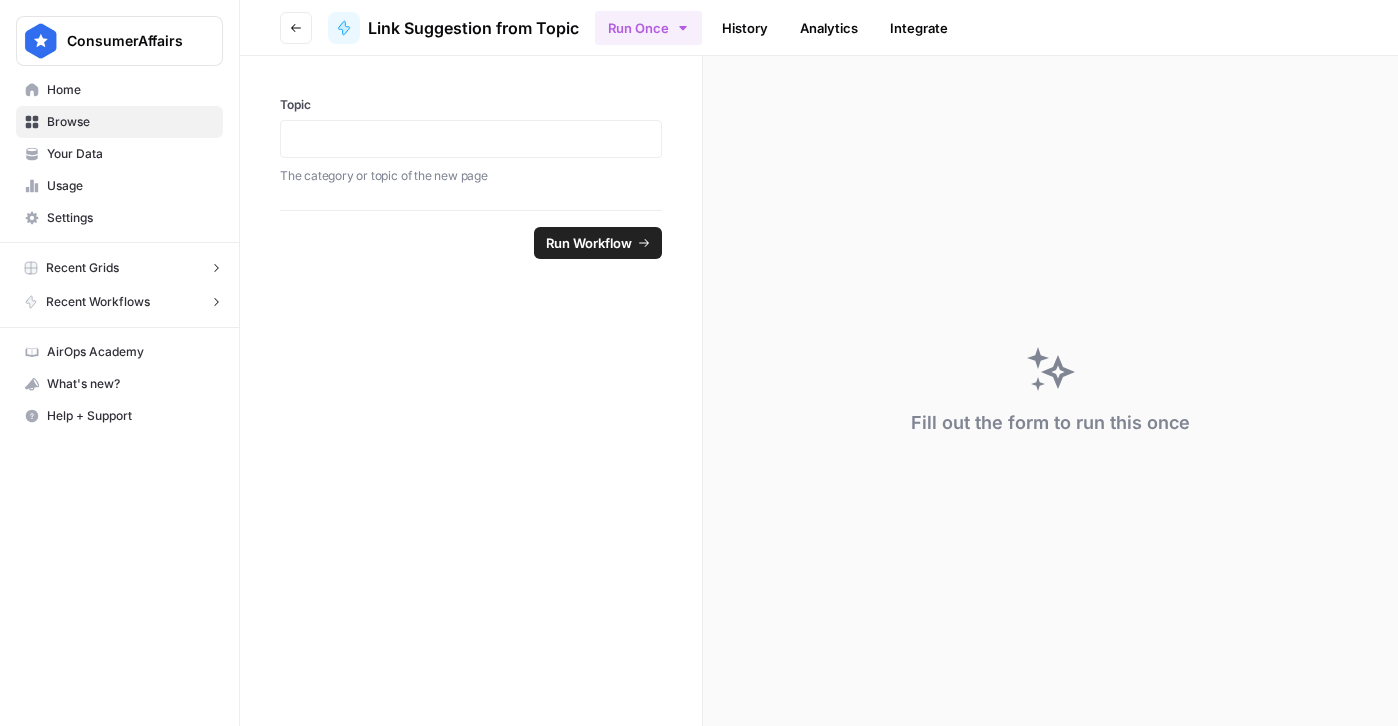 scroll, scrollTop: 0, scrollLeft: 0, axis: both 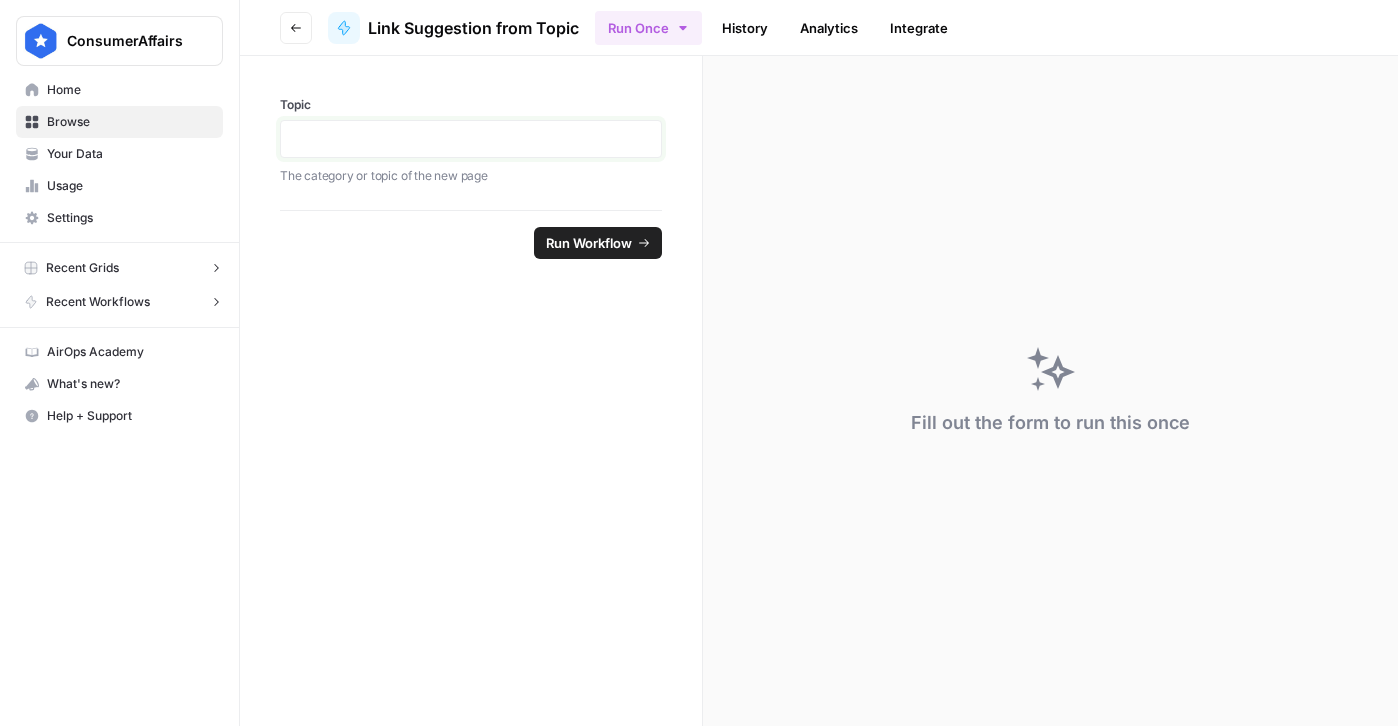 click at bounding box center [471, 139] 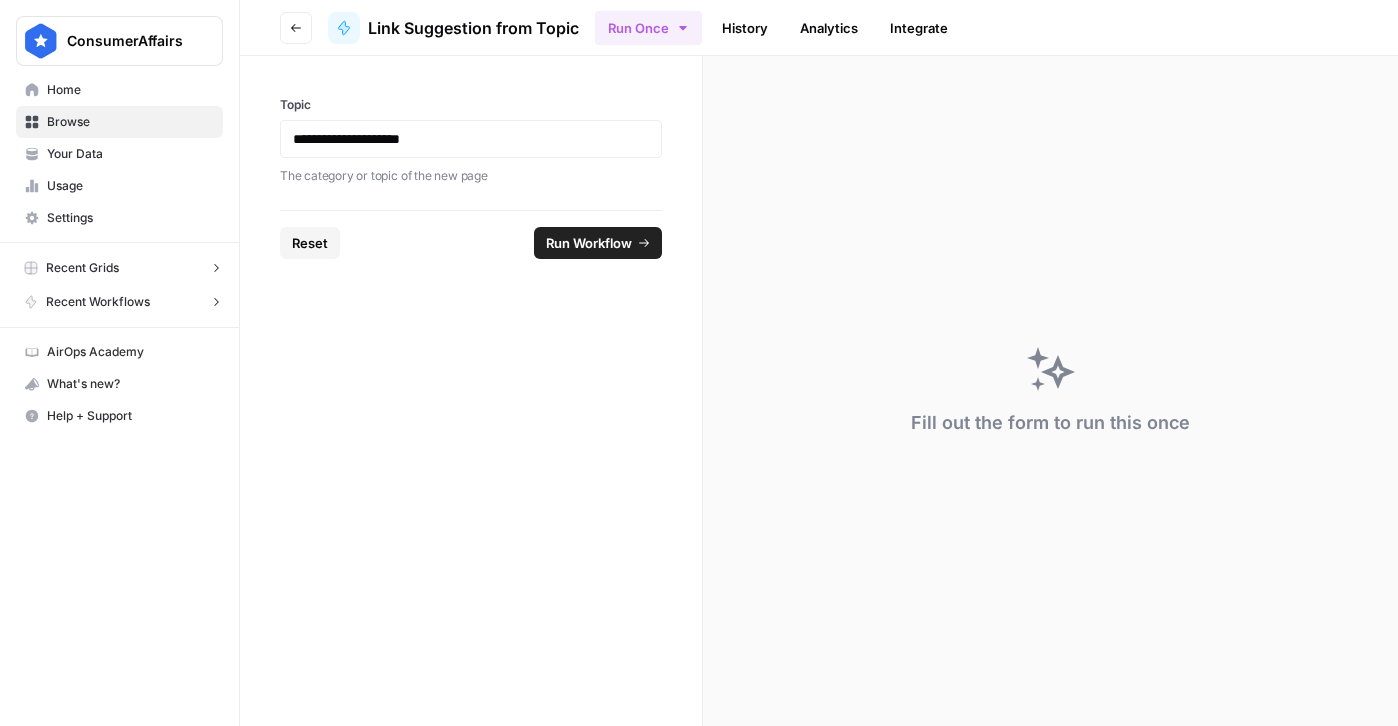 click on "Run Workflow" at bounding box center (598, 243) 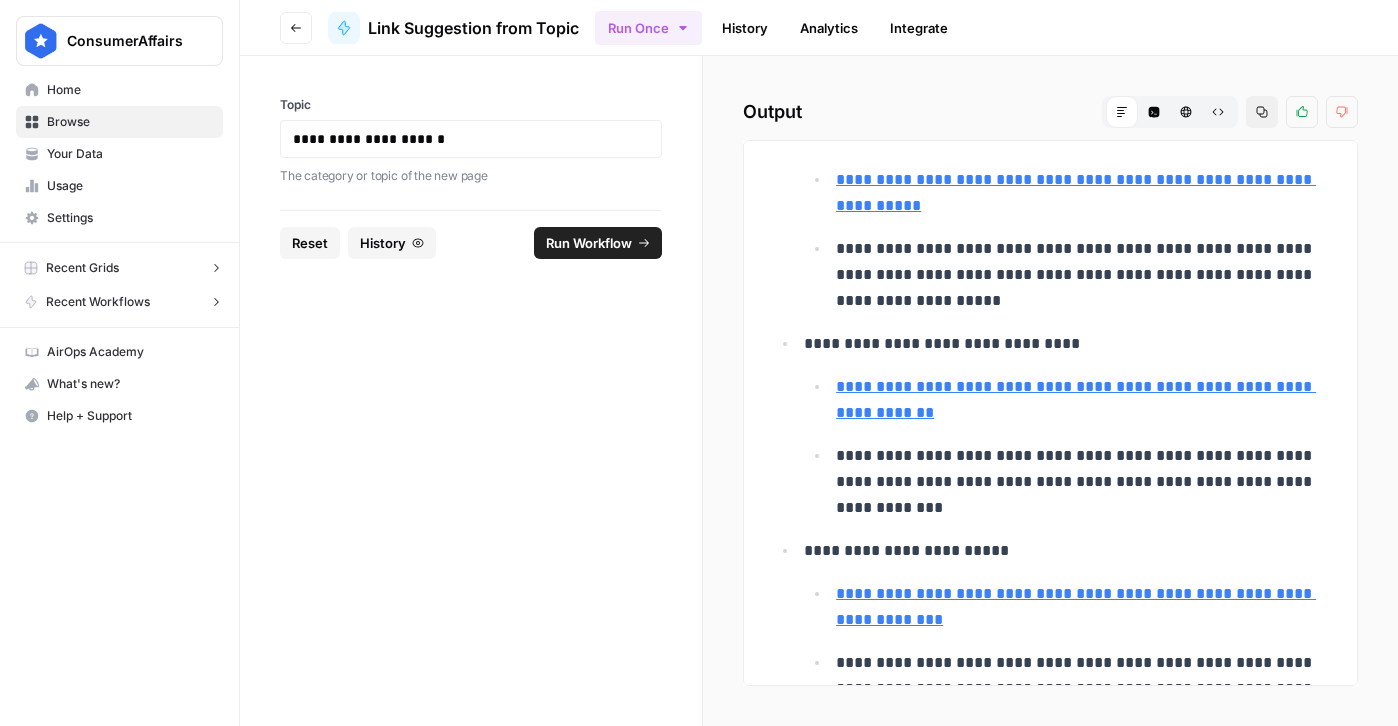scroll, scrollTop: 0, scrollLeft: 0, axis: both 